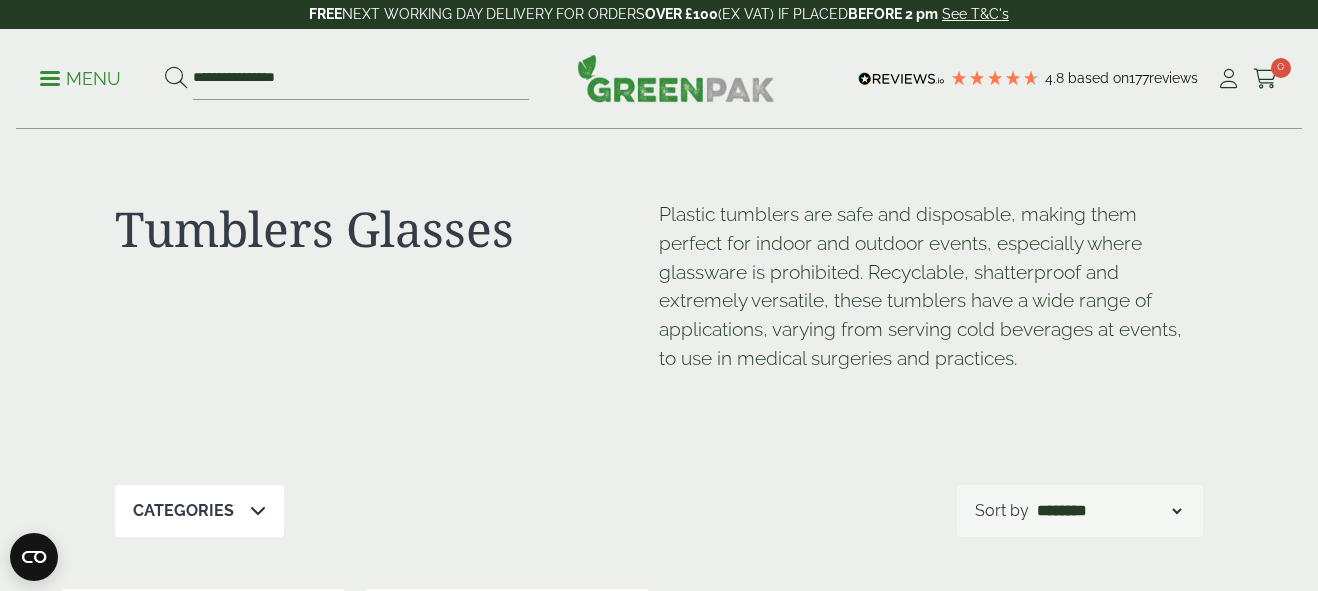 scroll, scrollTop: 160, scrollLeft: 0, axis: vertical 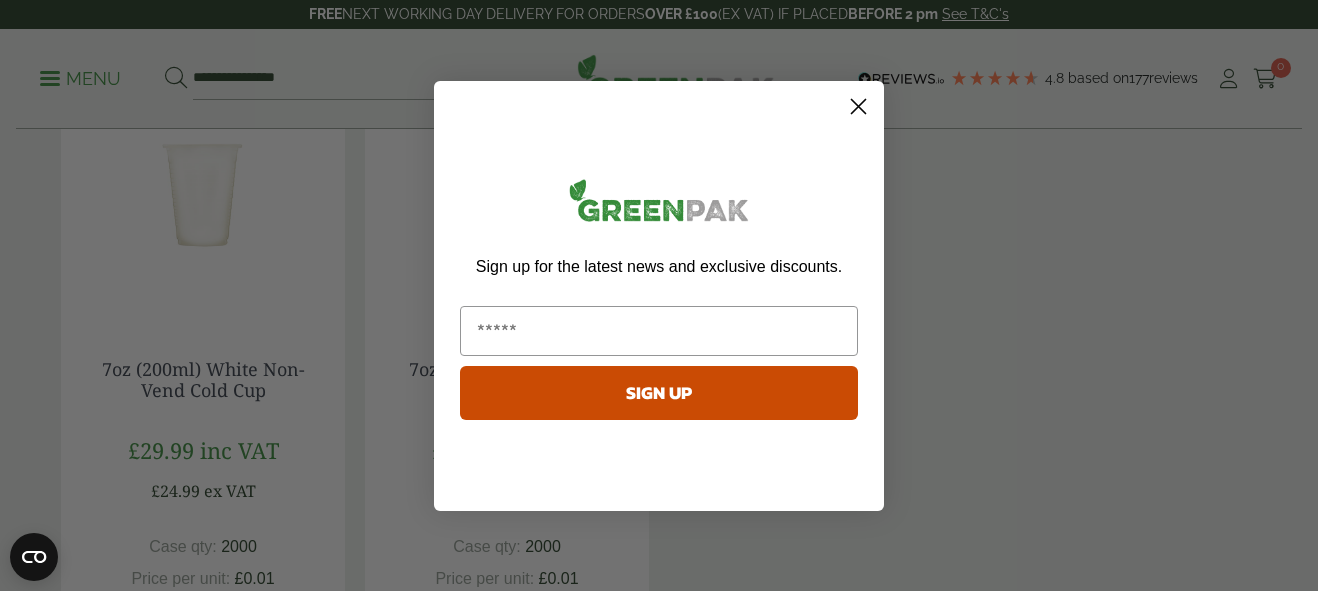 click 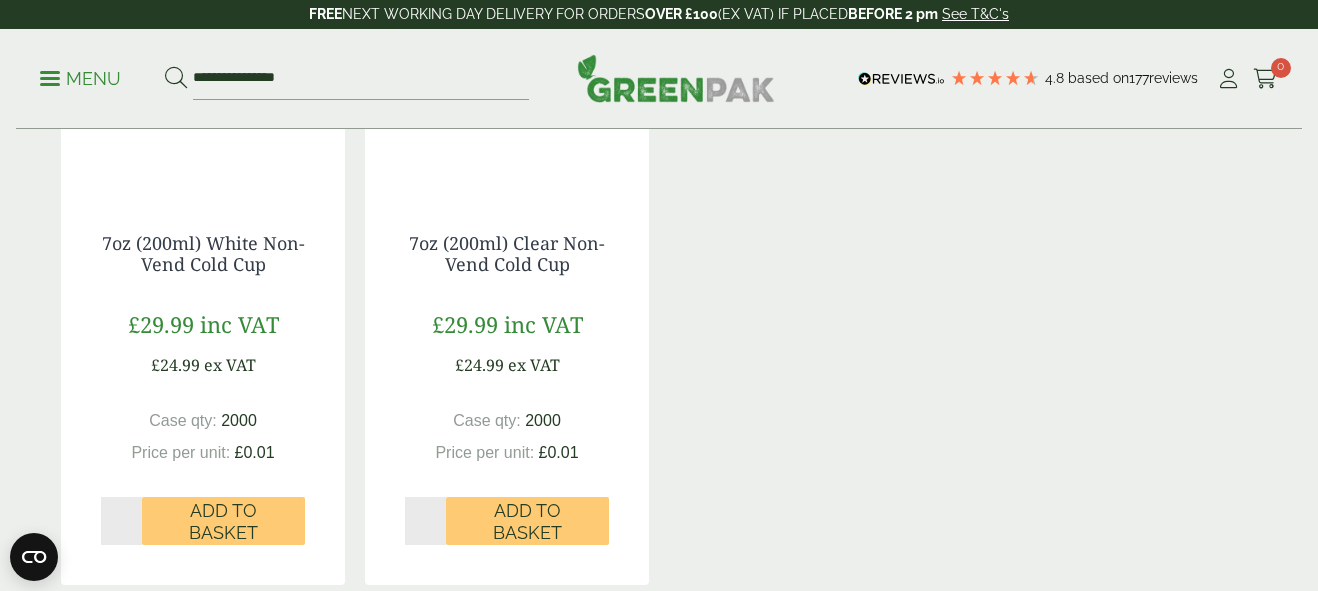 scroll, scrollTop: 650, scrollLeft: 0, axis: vertical 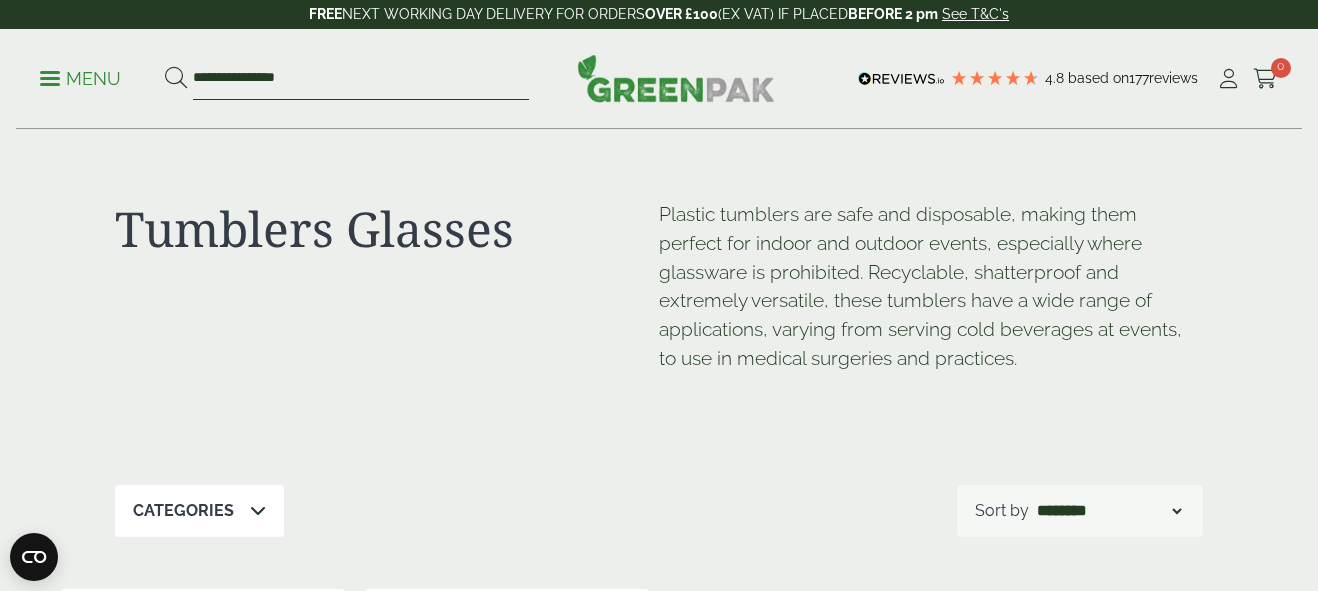 click on "**********" at bounding box center (361, 79) 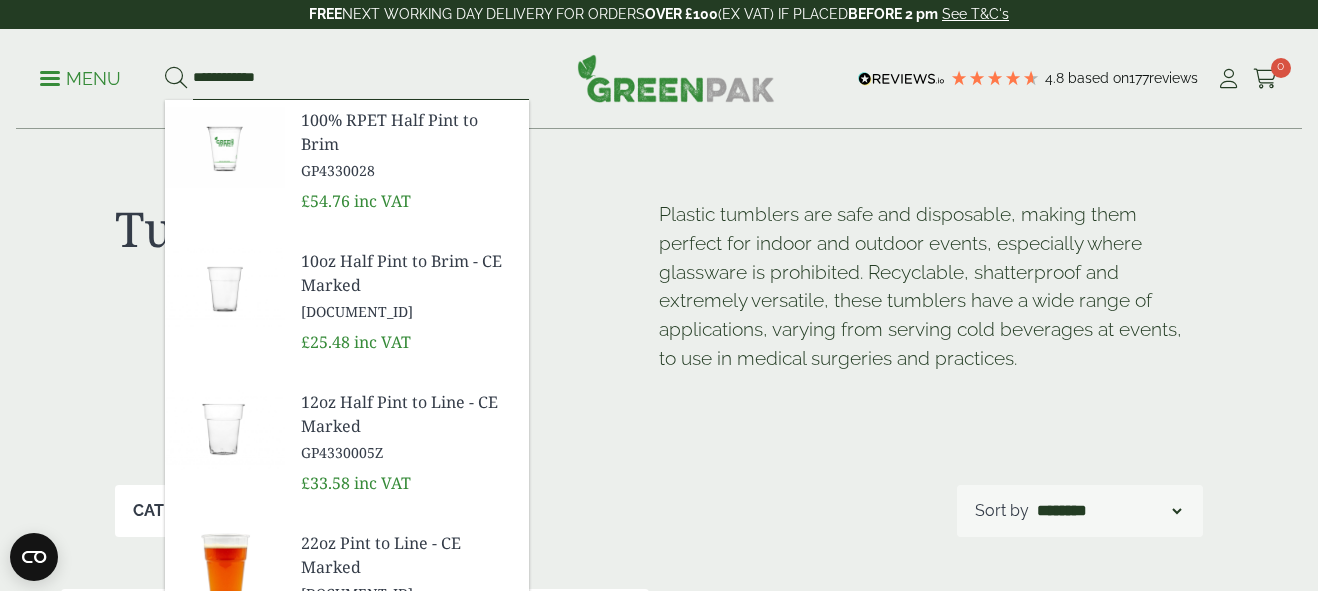 type on "**********" 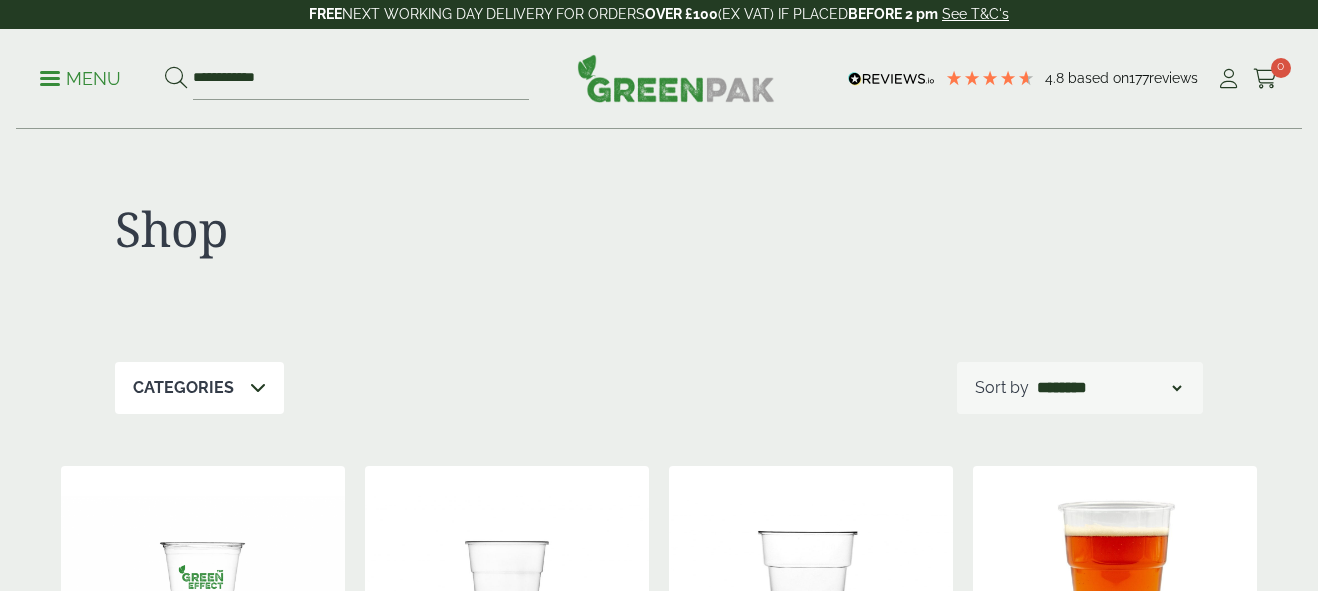scroll, scrollTop: 0, scrollLeft: 0, axis: both 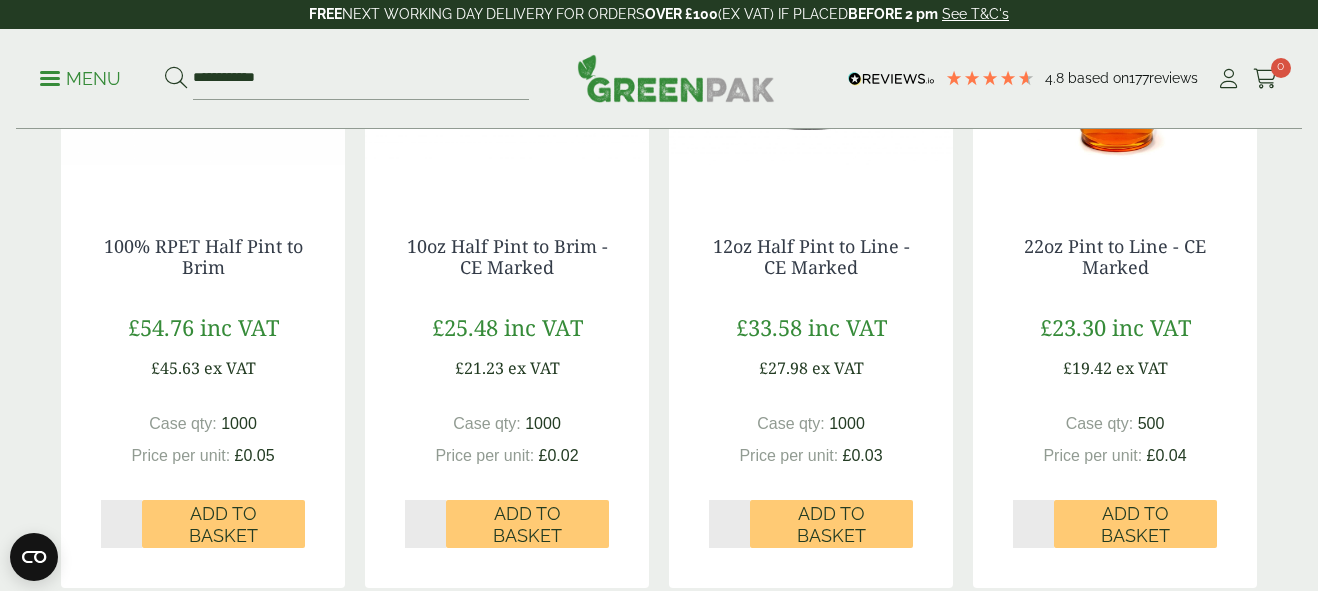click at bounding box center [1115, 71] 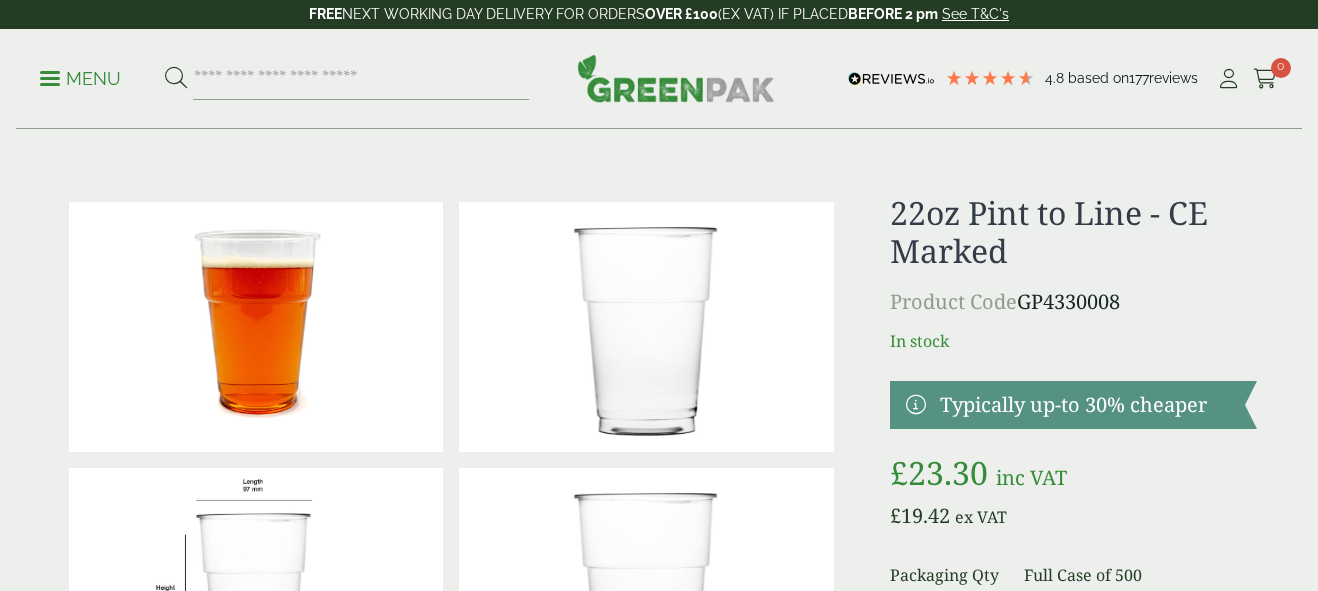 scroll, scrollTop: 0, scrollLeft: 0, axis: both 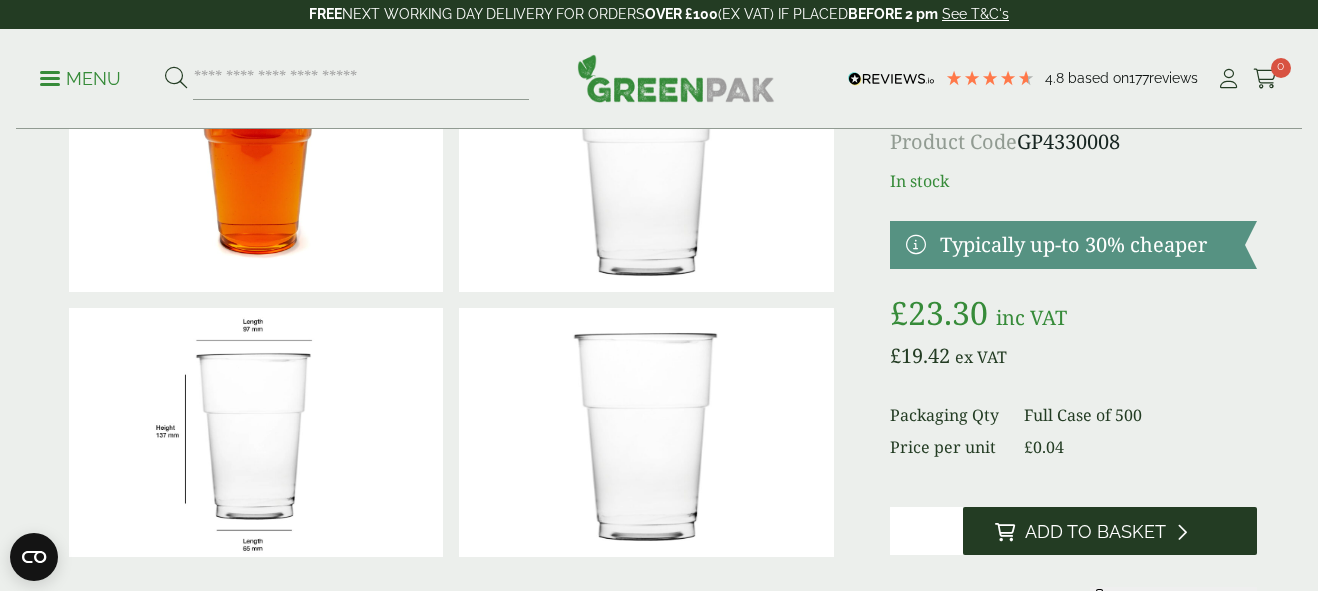 click on "Add to Basket" at bounding box center (1095, 532) 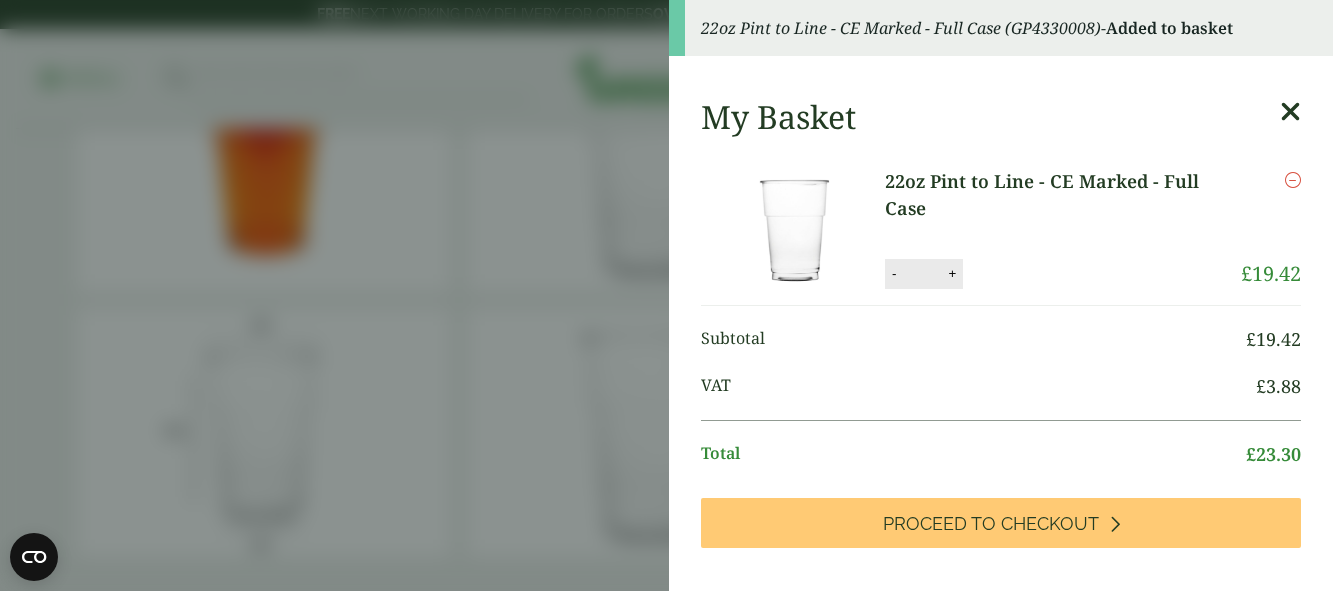 click on "22oz Pint to Line - CE Marked - Full Case (GP4330008)  -  Added to basket
My Basket
22oz Pint to Line - CE Marked - Full Case
22oz Pint to Line - CE Marked - Full Case quantity
- * +
Update
Remove
£ 19.42 *" at bounding box center (666, 295) 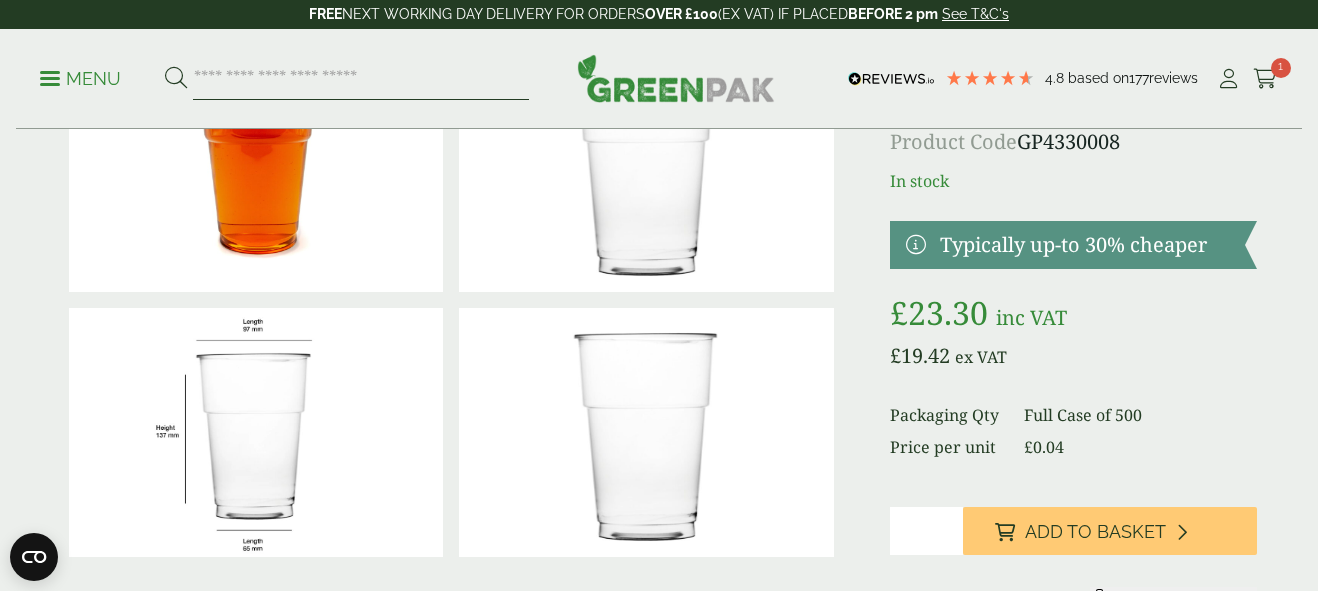 click at bounding box center (361, 79) 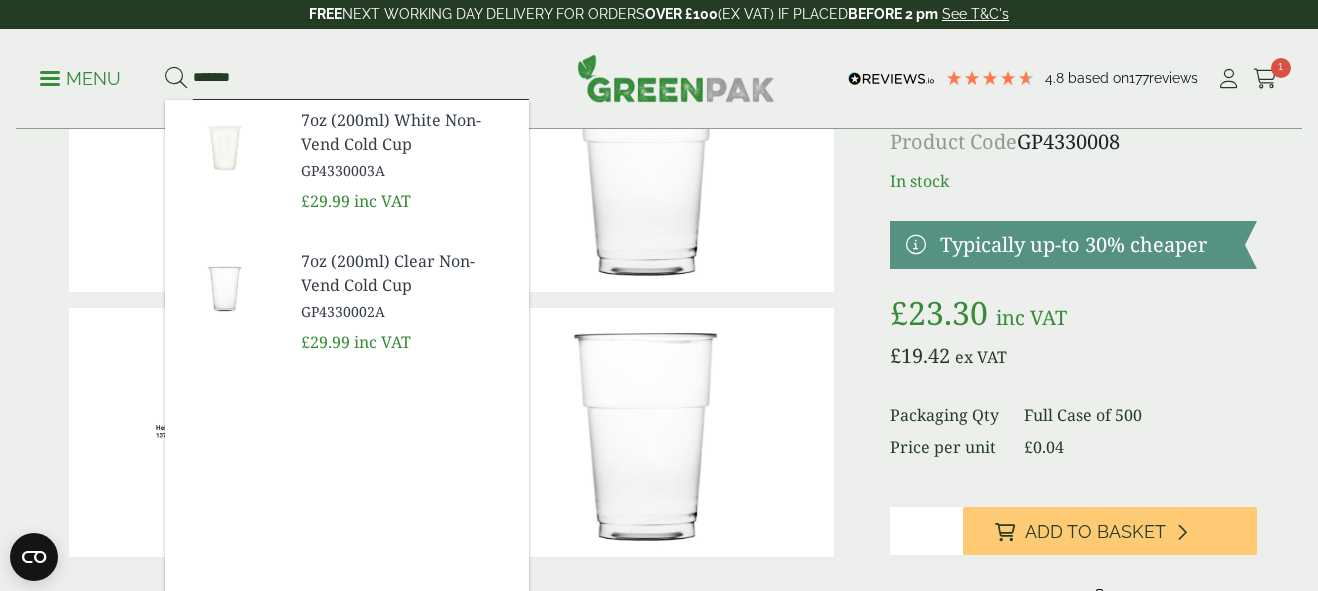 type on "*******" 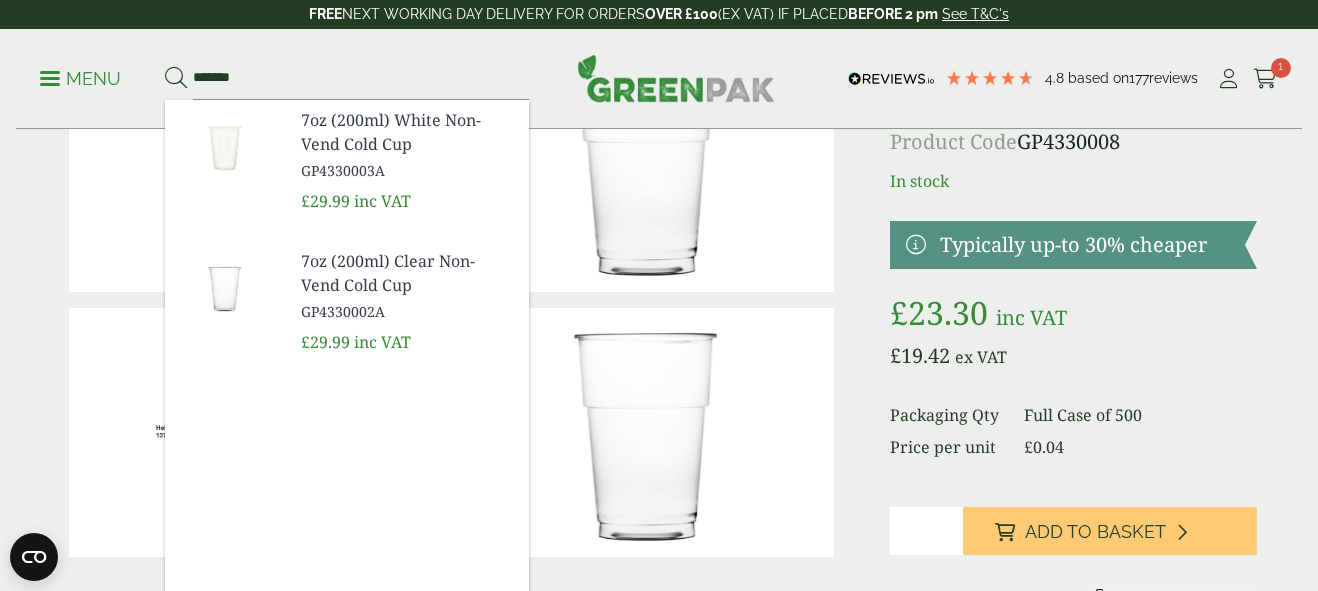 click at bounding box center (225, 289) 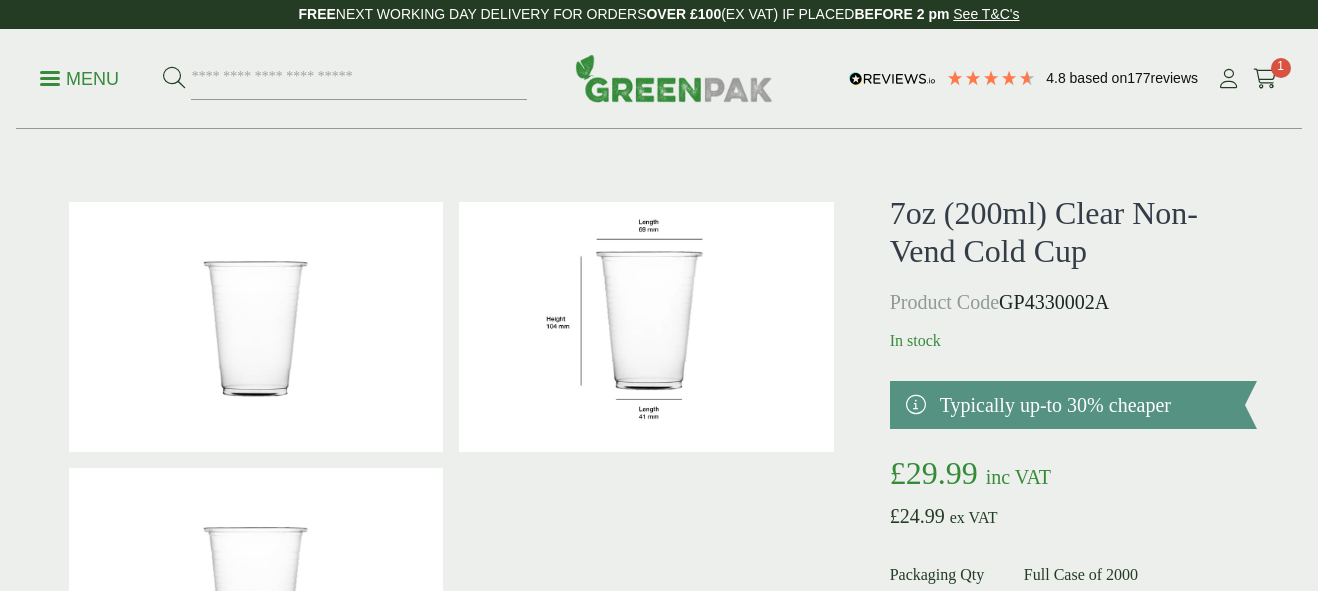 scroll, scrollTop: 0, scrollLeft: 0, axis: both 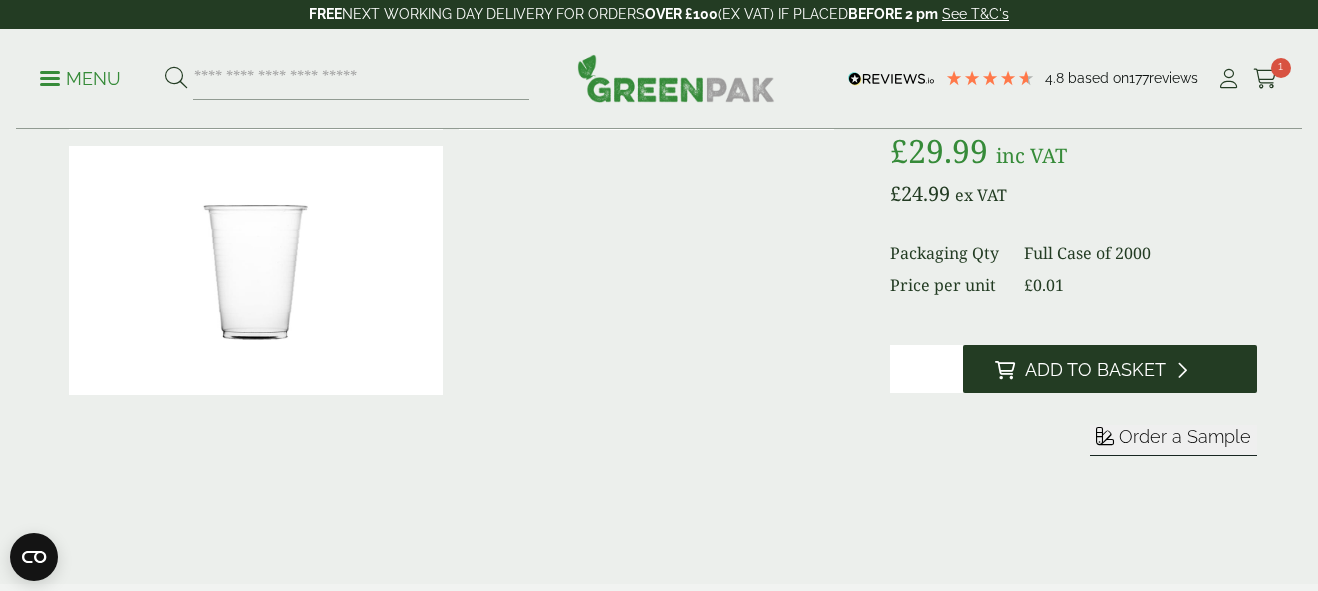 click on "Add to Basket" at bounding box center (1095, 370) 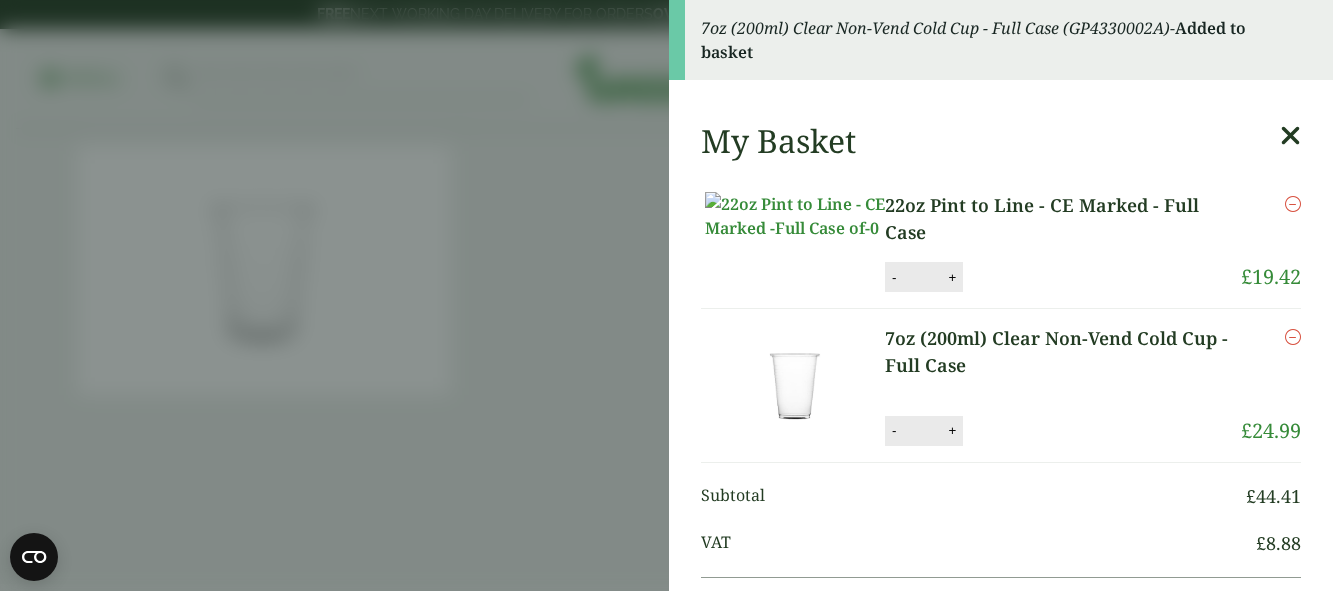 click on "7oz (200ml) Clear Non-Vend Cold Cup - Full Case (GP4330002A)  -  Added to basket
My Basket
22oz Pint to Line - CE Marked - Full Case
22oz Pint to Line - CE Marked - Full Case quantity
- * +
Update
Remove
£" at bounding box center (666, 295) 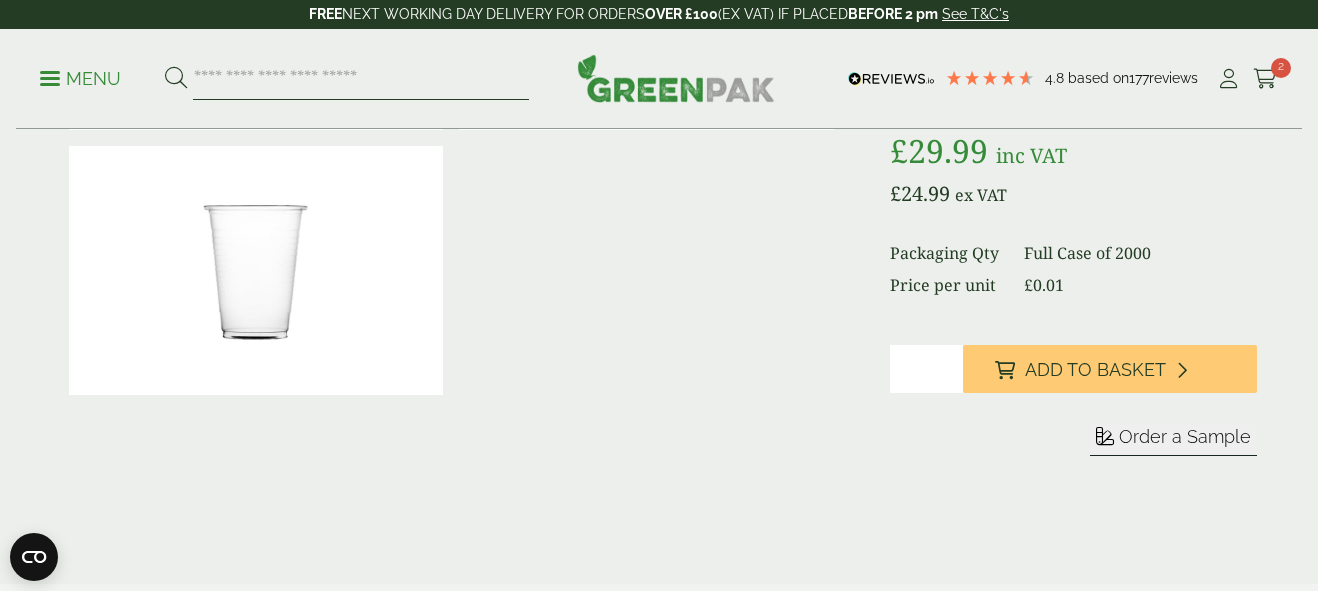 click at bounding box center [361, 79] 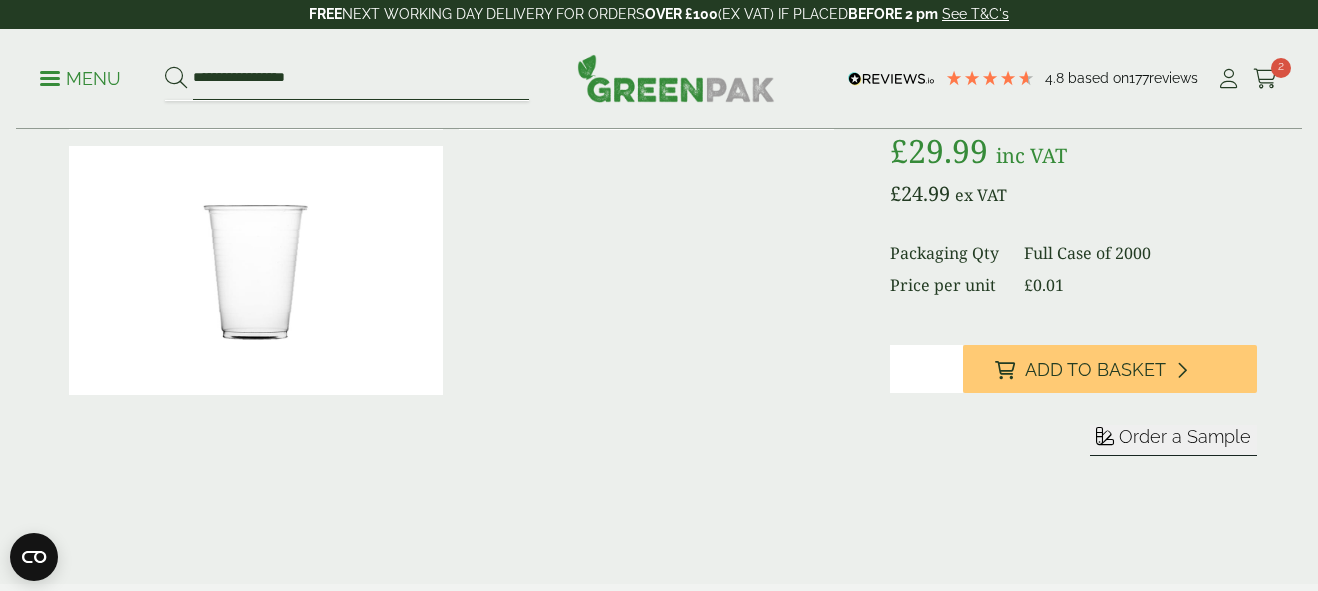 type on "**********" 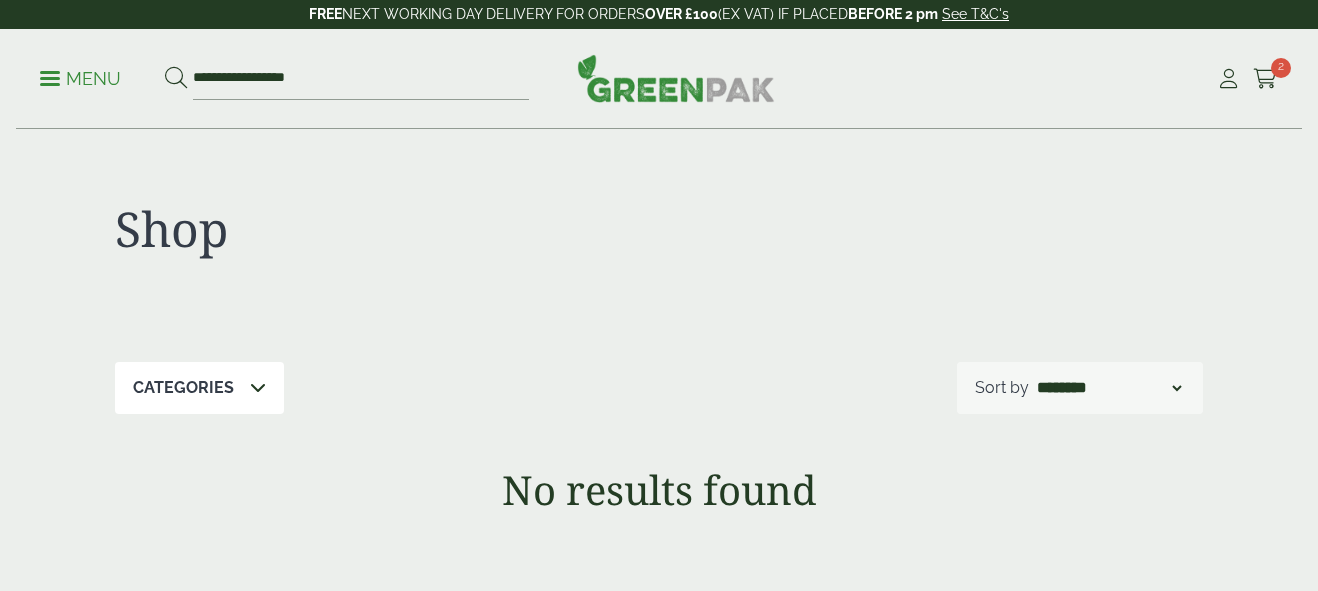 scroll, scrollTop: 0, scrollLeft: 0, axis: both 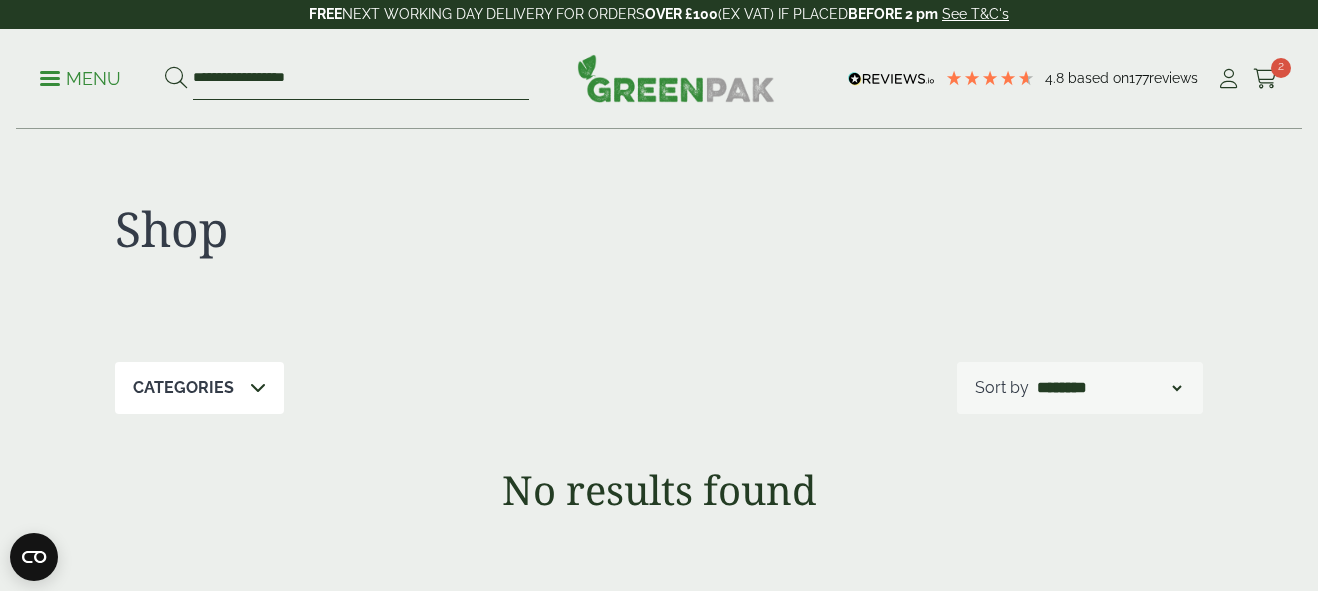drag, startPoint x: 296, startPoint y: 73, endPoint x: 238, endPoint y: 77, distance: 58.137768 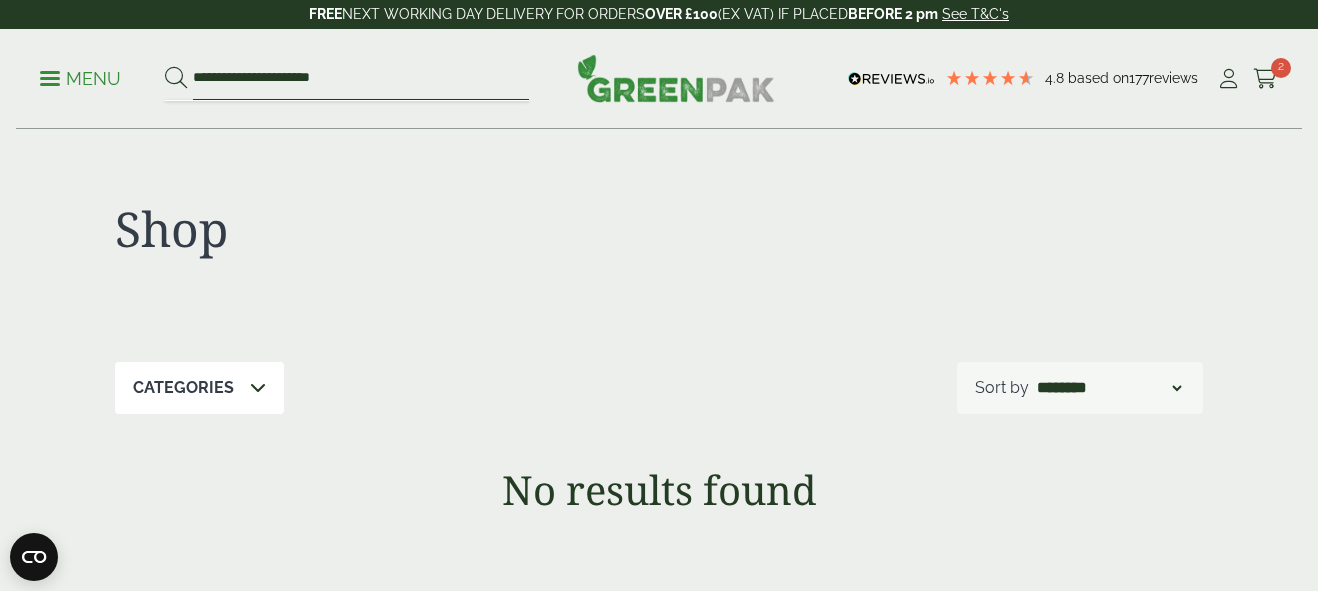 type on "**********" 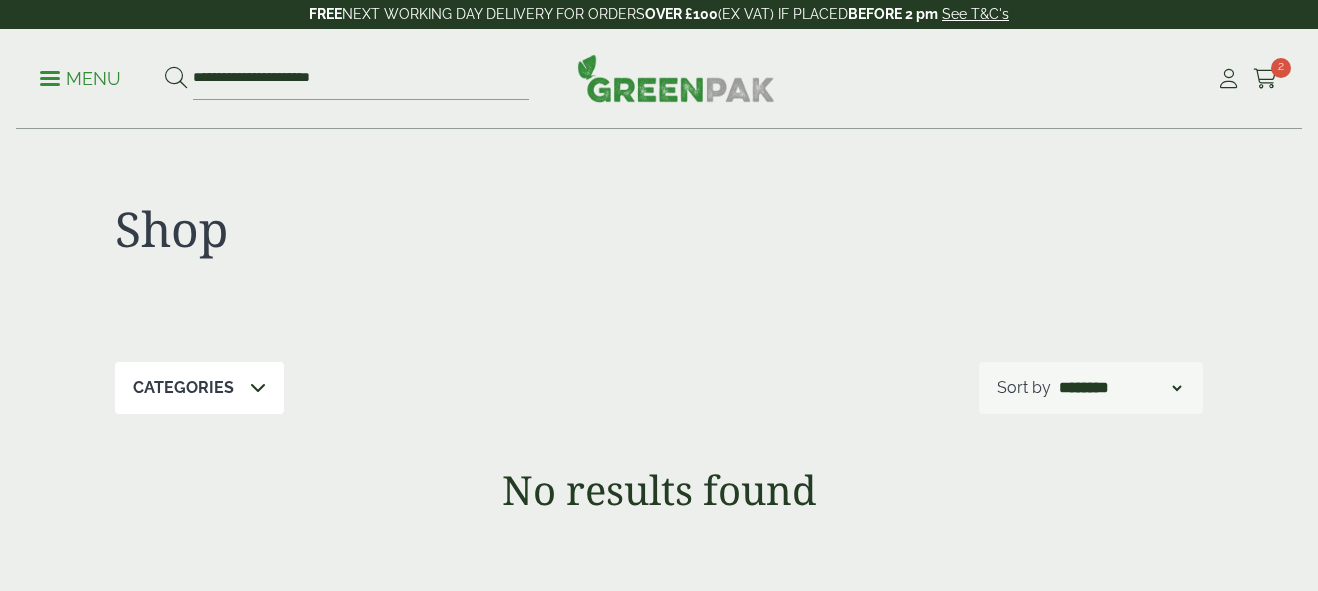 scroll, scrollTop: 0, scrollLeft: 0, axis: both 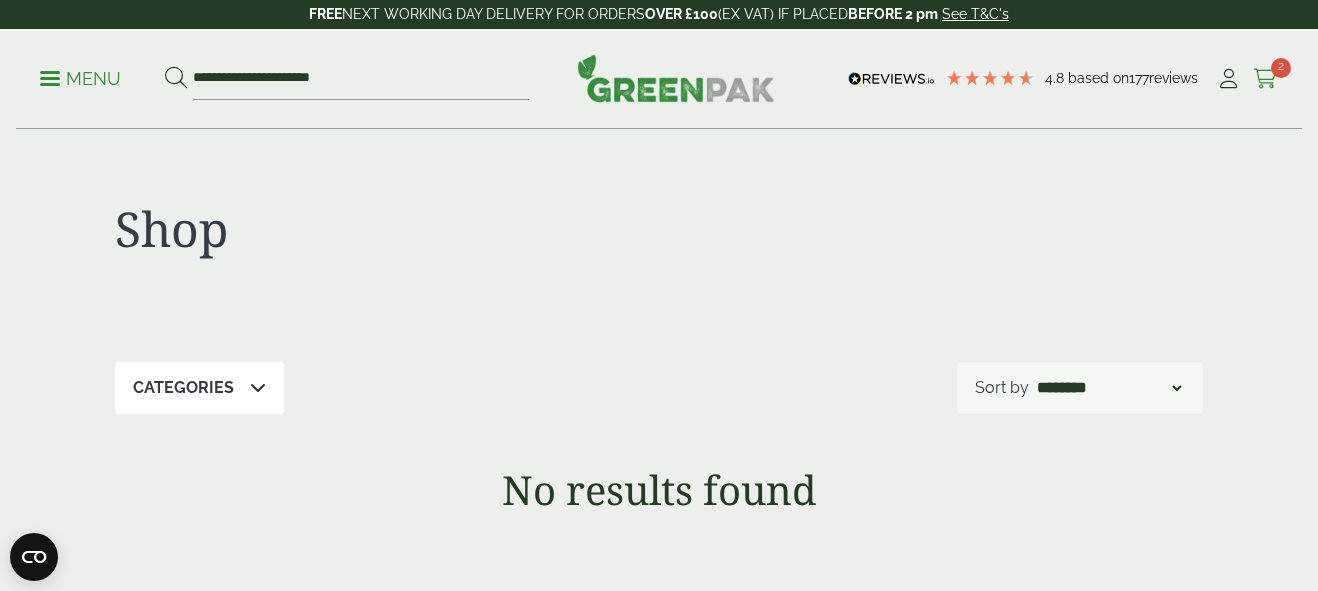click at bounding box center (1265, 79) 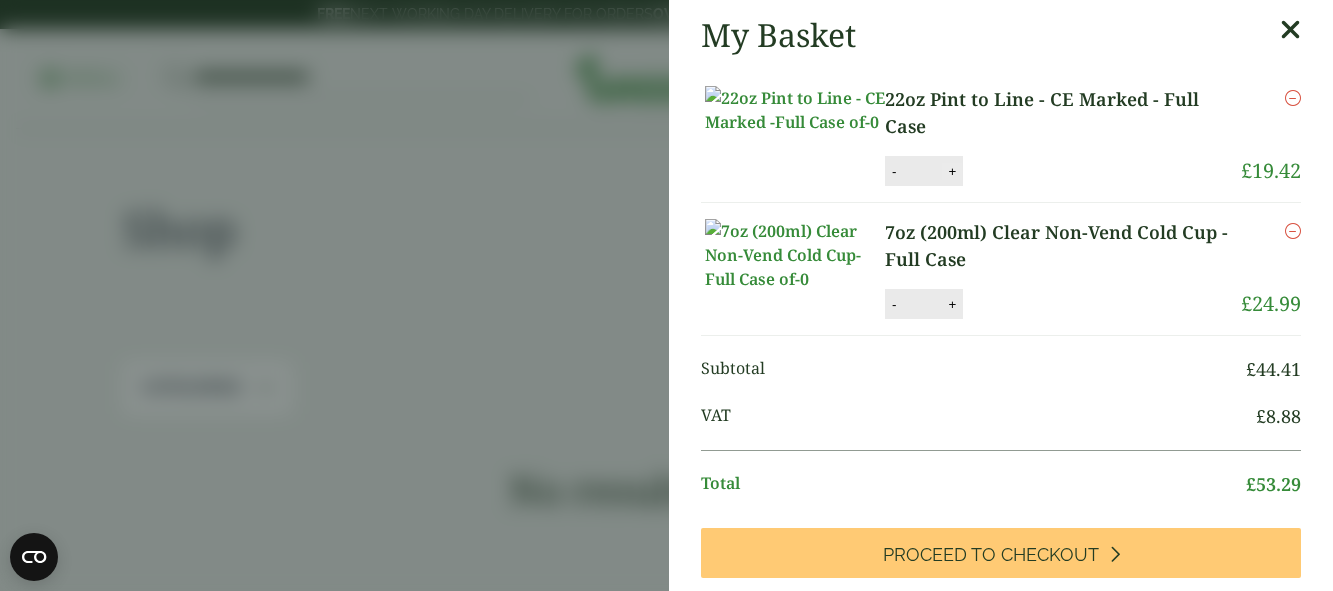 click on "+" at bounding box center (952, 171) 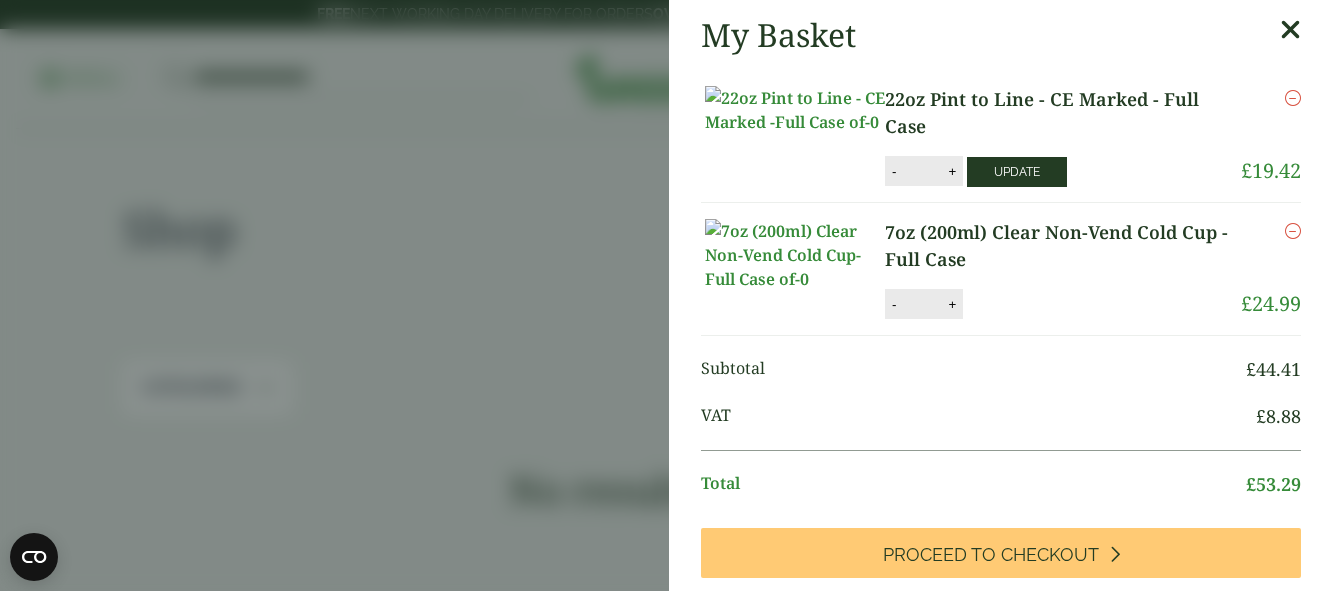 click on "Update" at bounding box center (1017, 172) 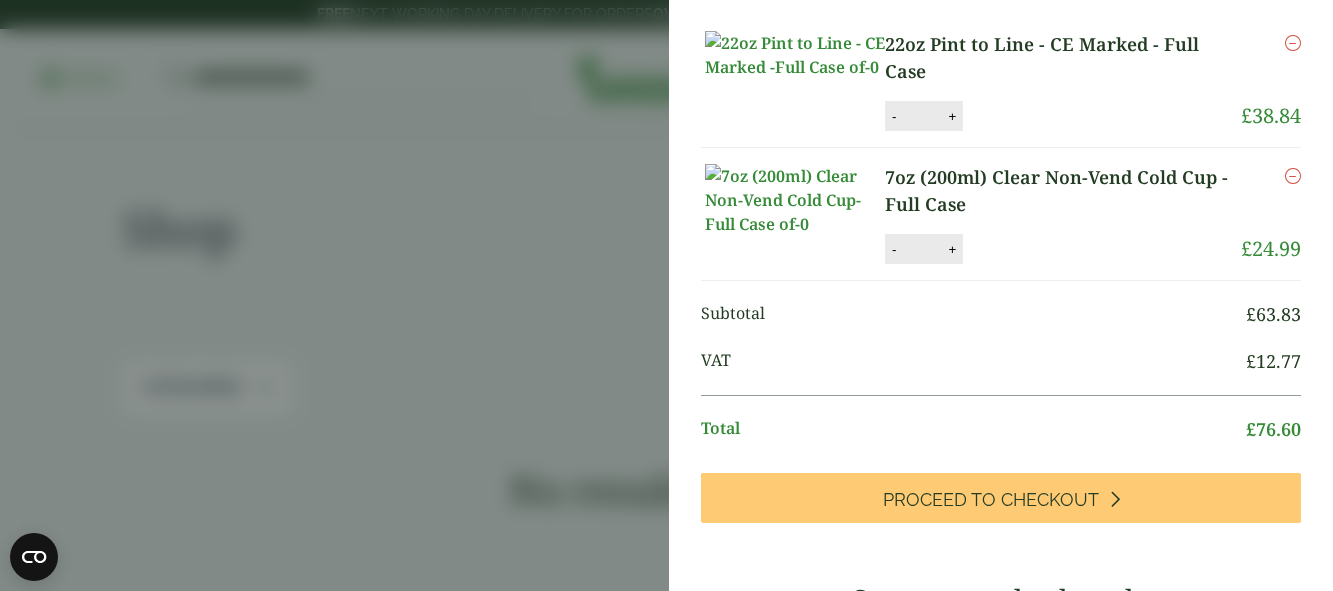 scroll, scrollTop: 105, scrollLeft: 0, axis: vertical 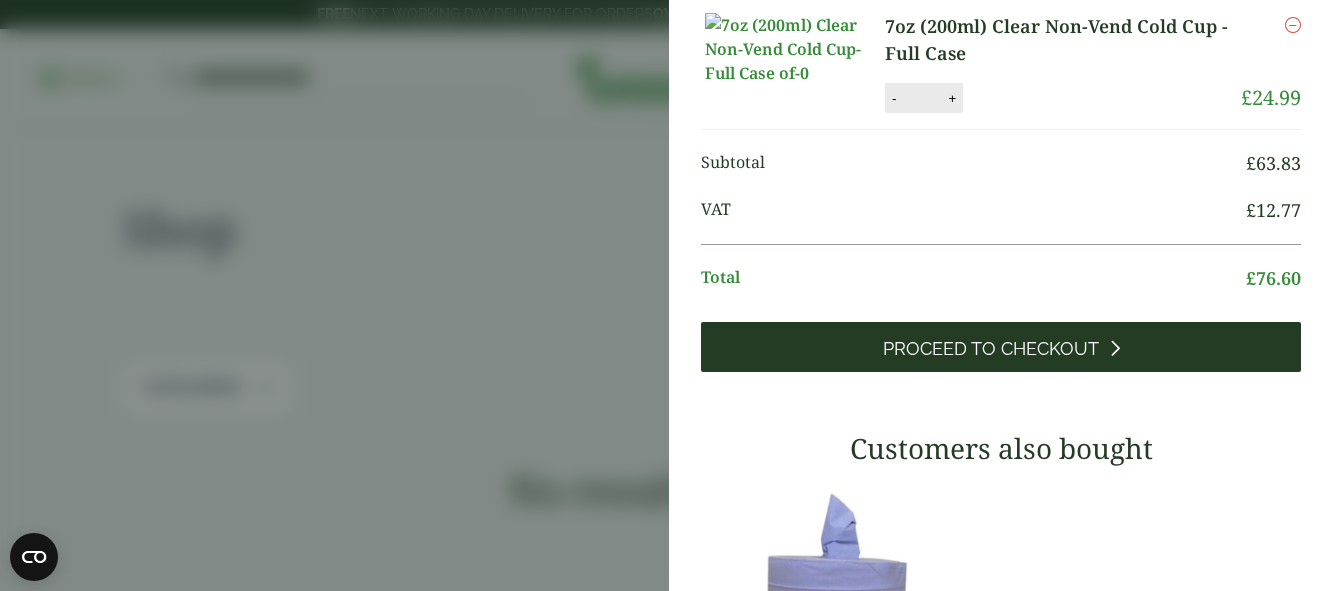 click on "Proceed to Checkout" at bounding box center (991, 349) 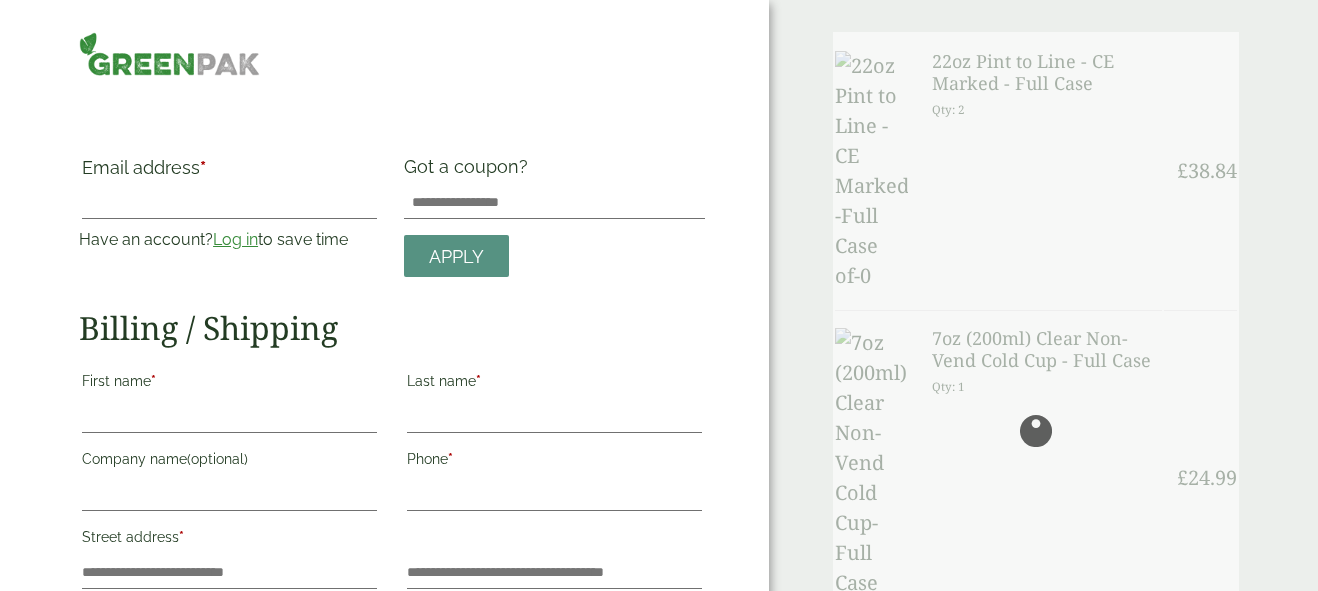 scroll, scrollTop: 0, scrollLeft: 0, axis: both 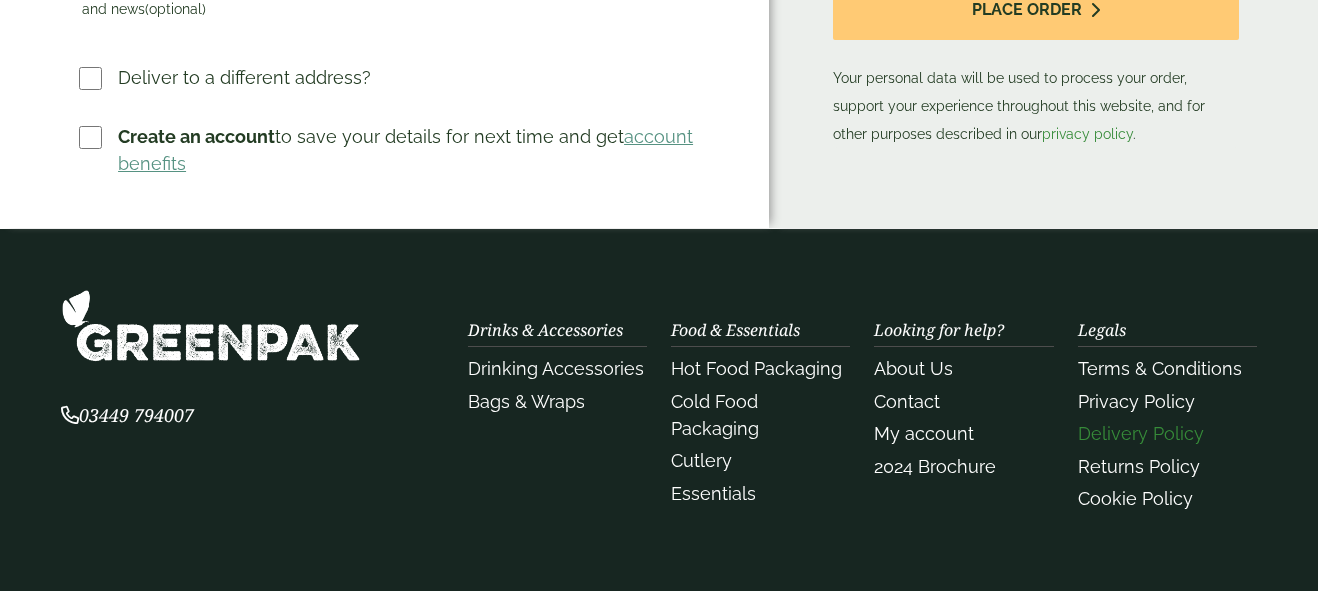 click on "Delivery Policy" at bounding box center (1141, 433) 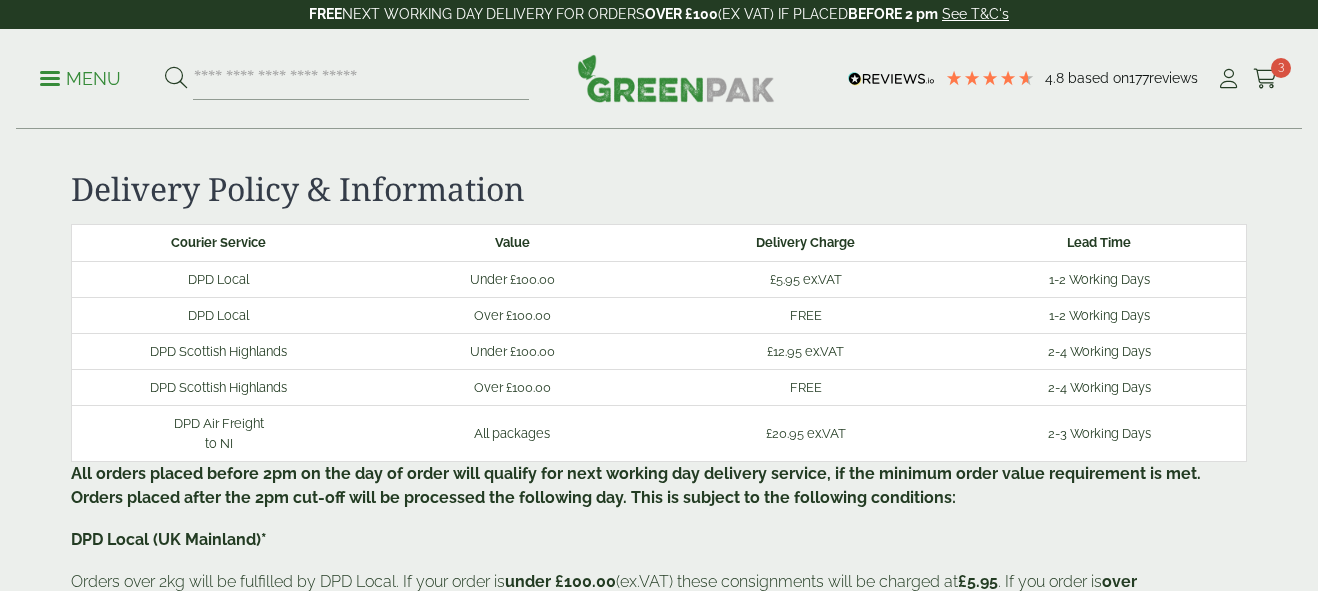 scroll, scrollTop: 0, scrollLeft: 0, axis: both 